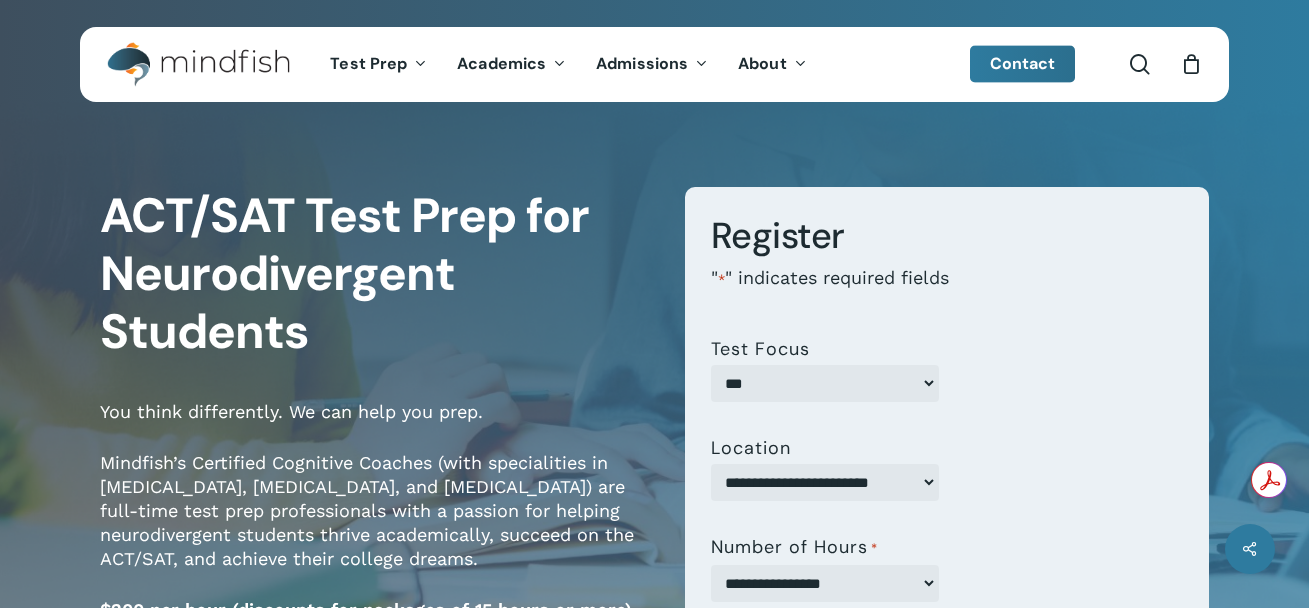 scroll, scrollTop: 0, scrollLeft: 0, axis: both 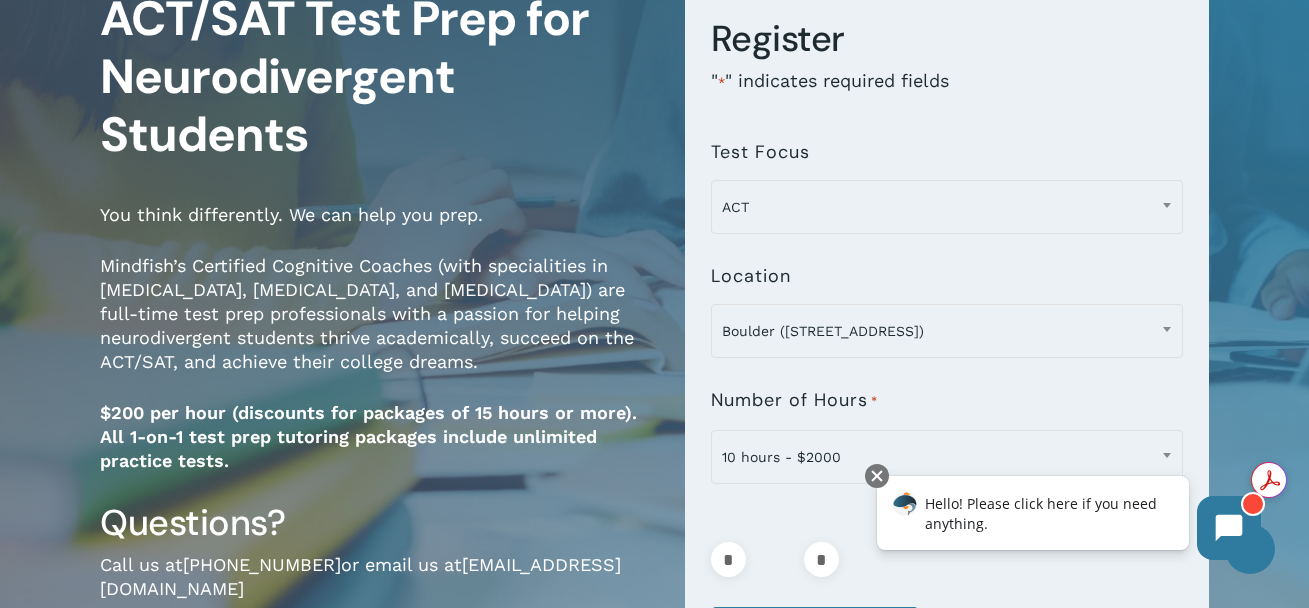 click on "$200 per hour (discounts for packages of 15 hours or more). All 1-on-1 test prep tutoring packages include unlimited practice tests.‌" at bounding box center (377, 450) 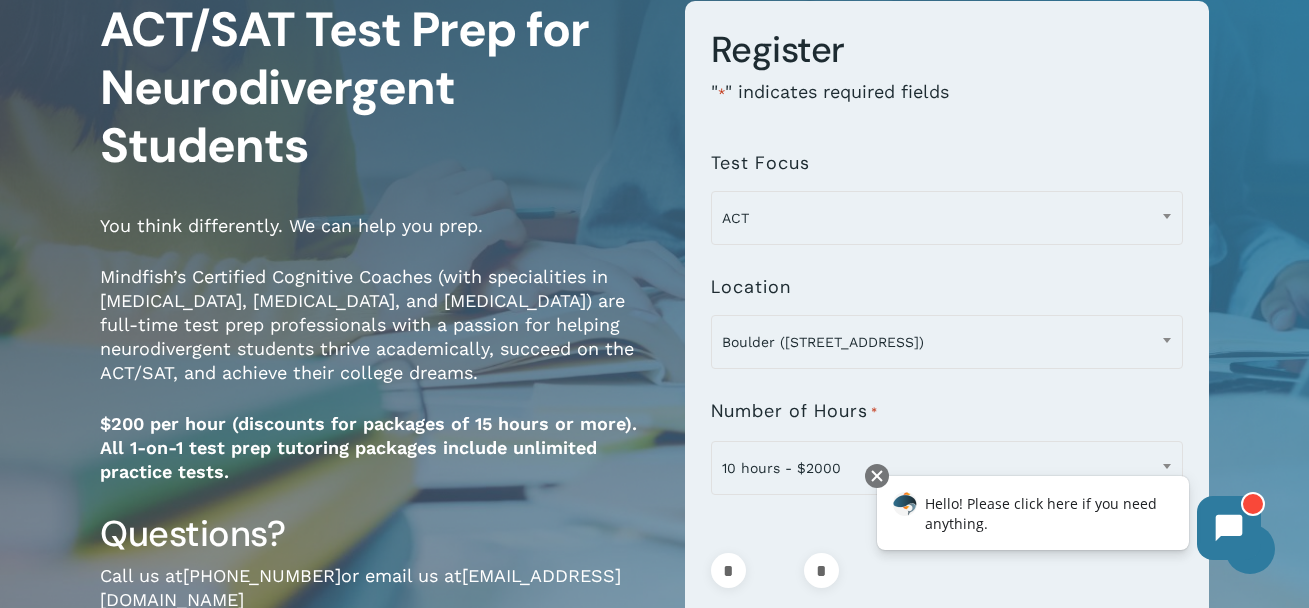 scroll, scrollTop: 0, scrollLeft: 0, axis: both 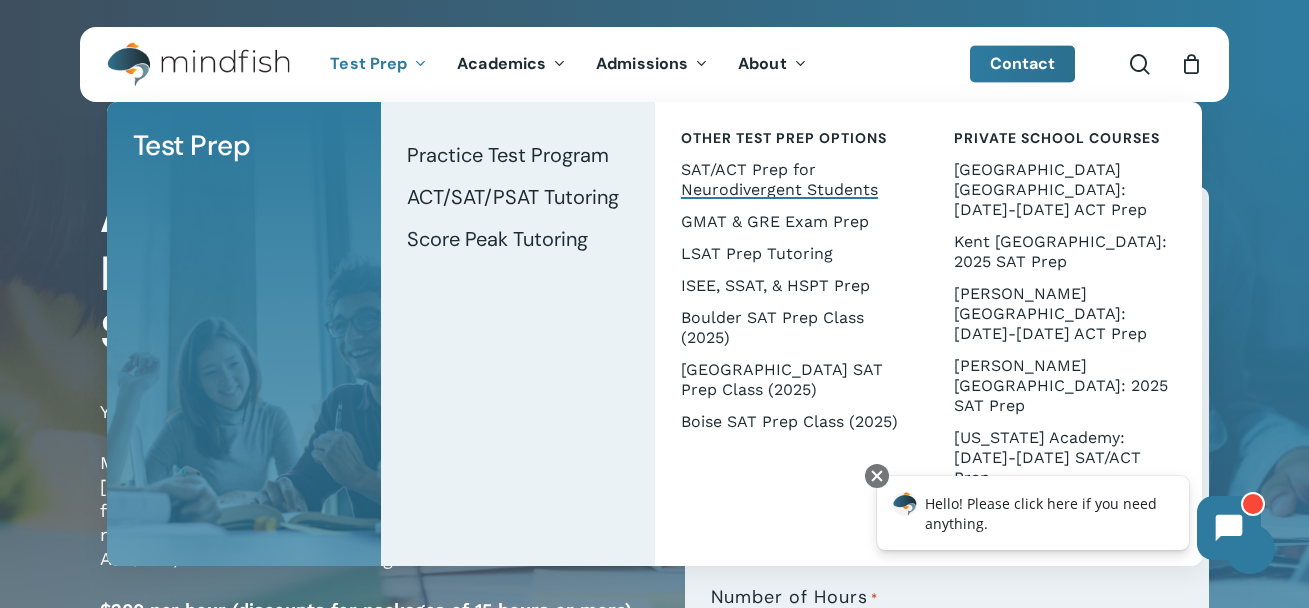 click on "SAT/ACT Prep for Neurodivergent Students" at bounding box center [779, 179] 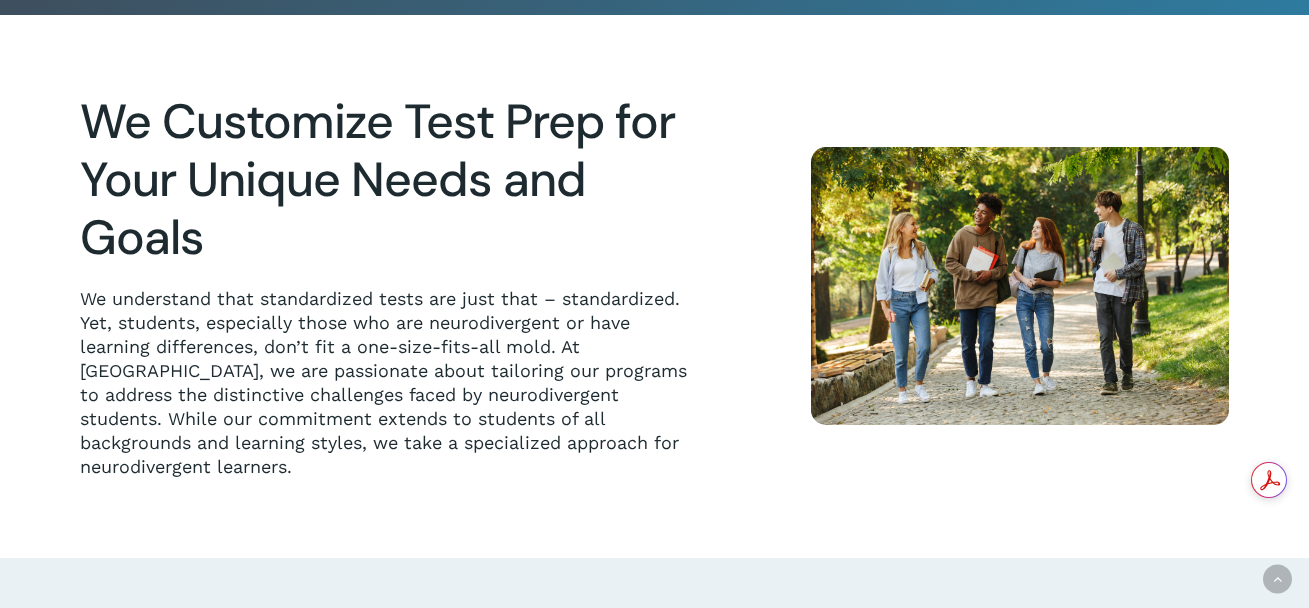 scroll, scrollTop: 1021, scrollLeft: 0, axis: vertical 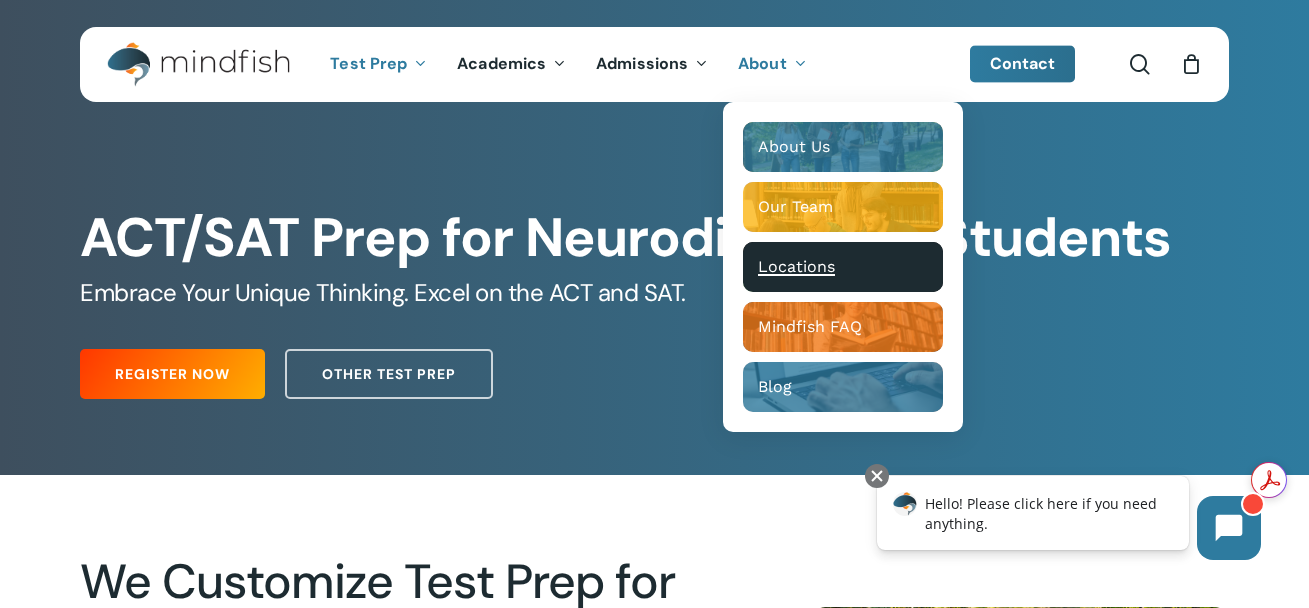 click at bounding box center (843, 267) 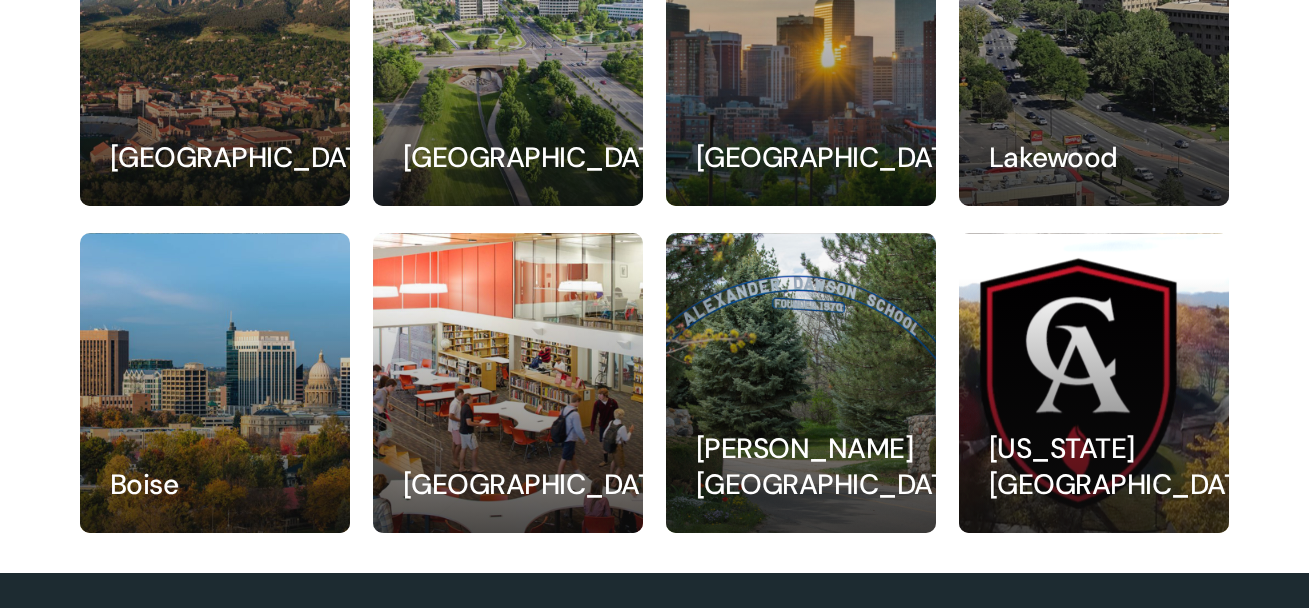 scroll, scrollTop: 443, scrollLeft: 0, axis: vertical 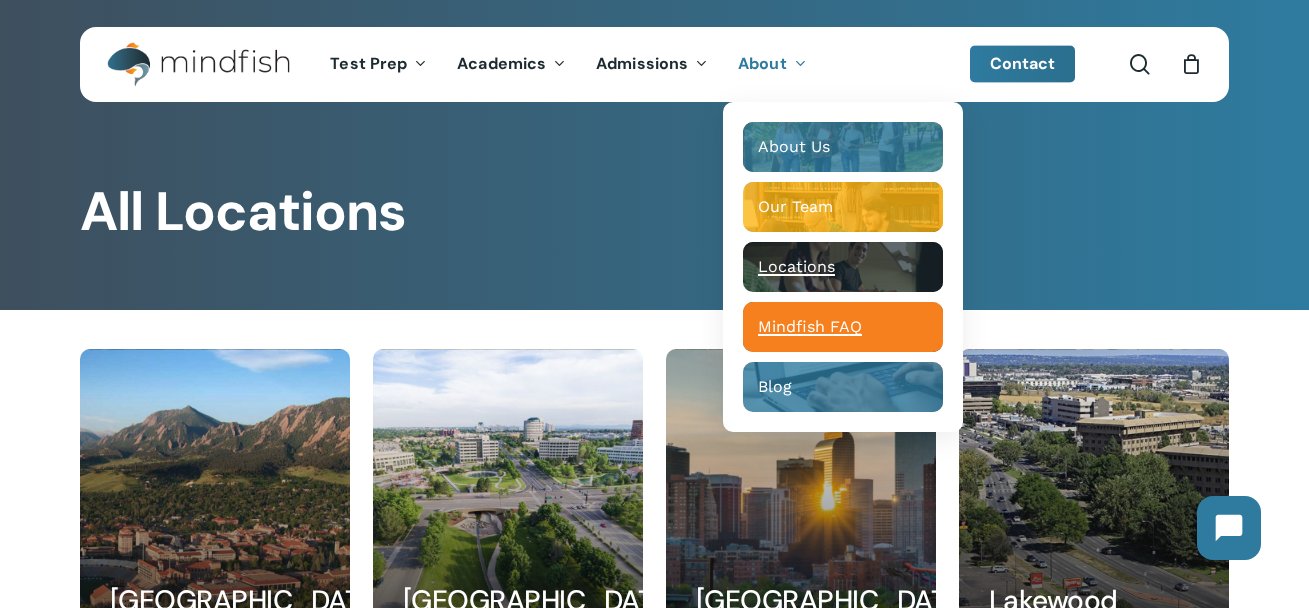 click on "Mindfish FAQ" at bounding box center (810, 326) 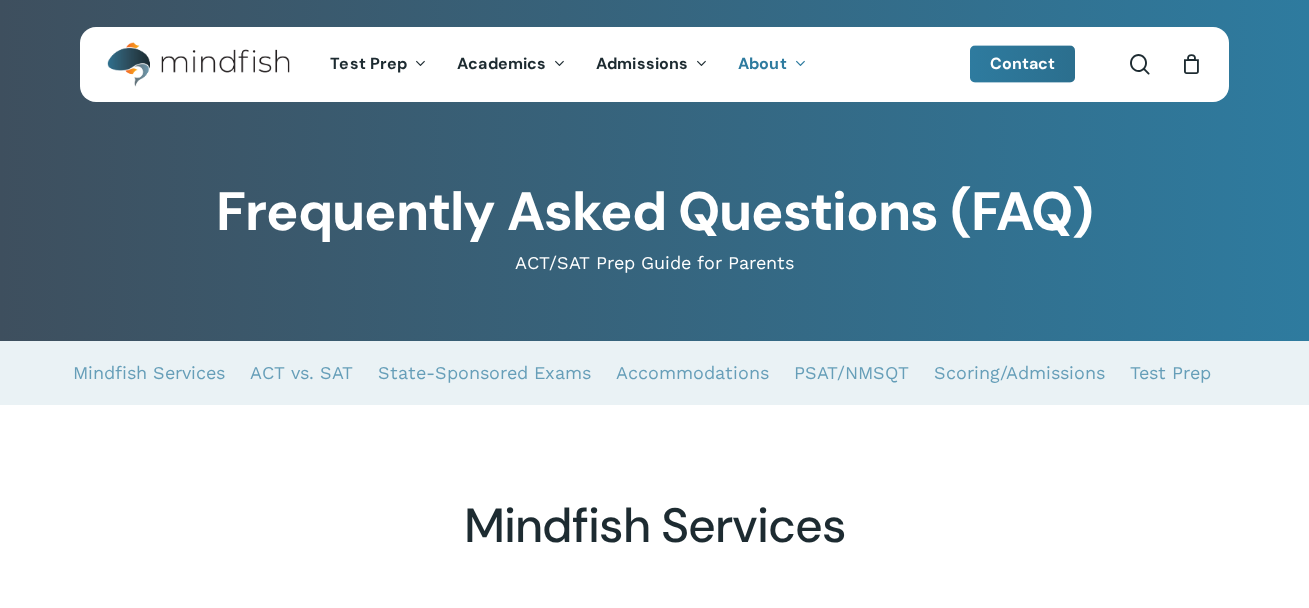 scroll, scrollTop: 0, scrollLeft: 0, axis: both 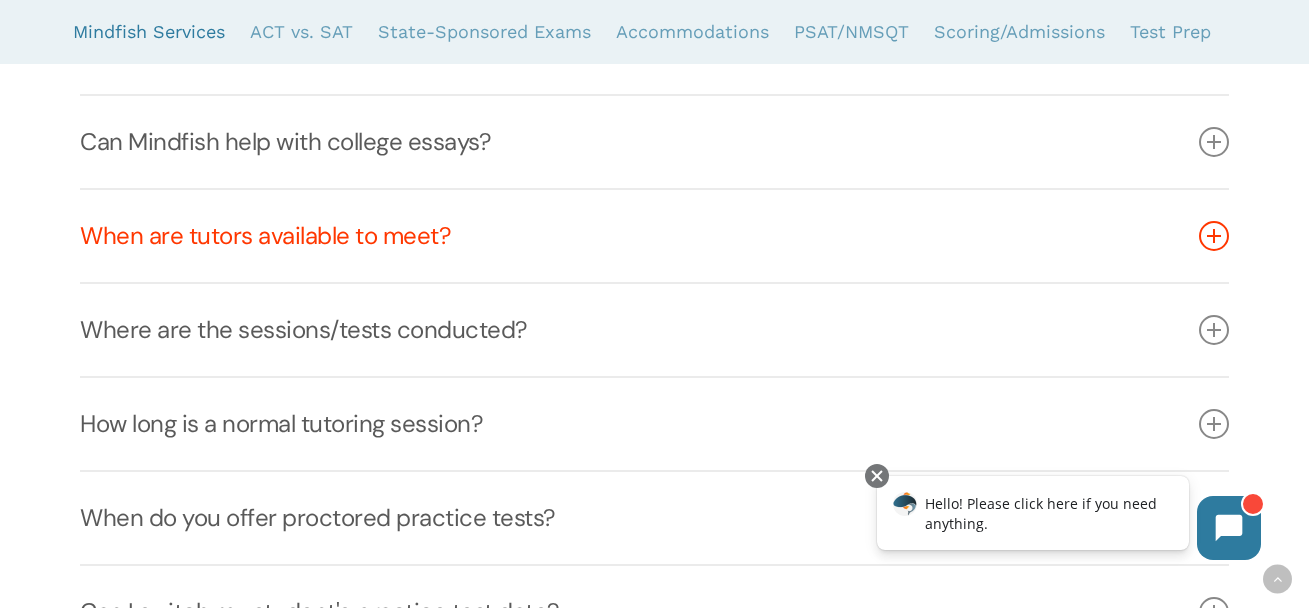 click on "When are tutors available to meet?" at bounding box center [654, 236] 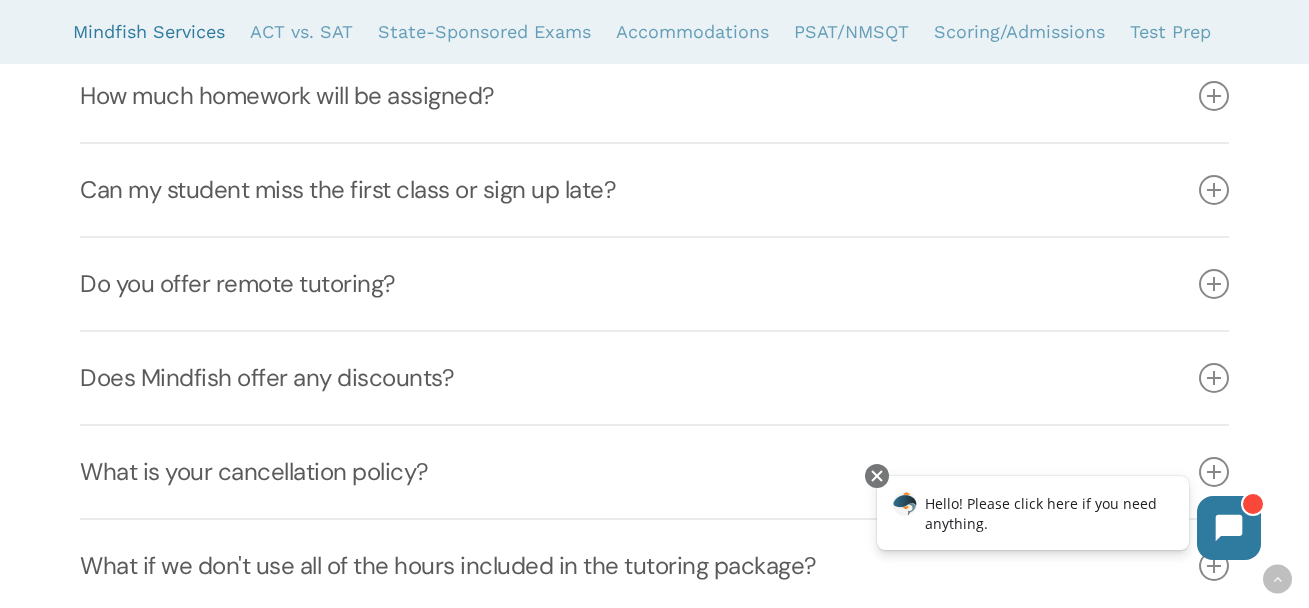 scroll, scrollTop: 1731, scrollLeft: 0, axis: vertical 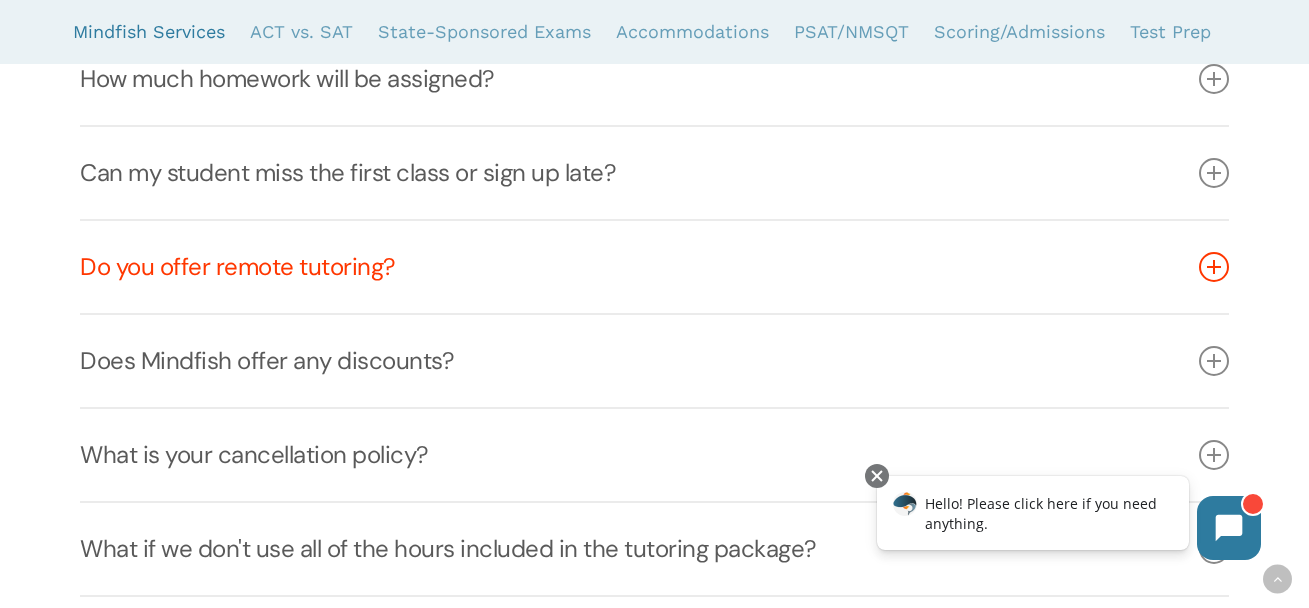 click on "Do you offer remote tutoring?" at bounding box center (654, 267) 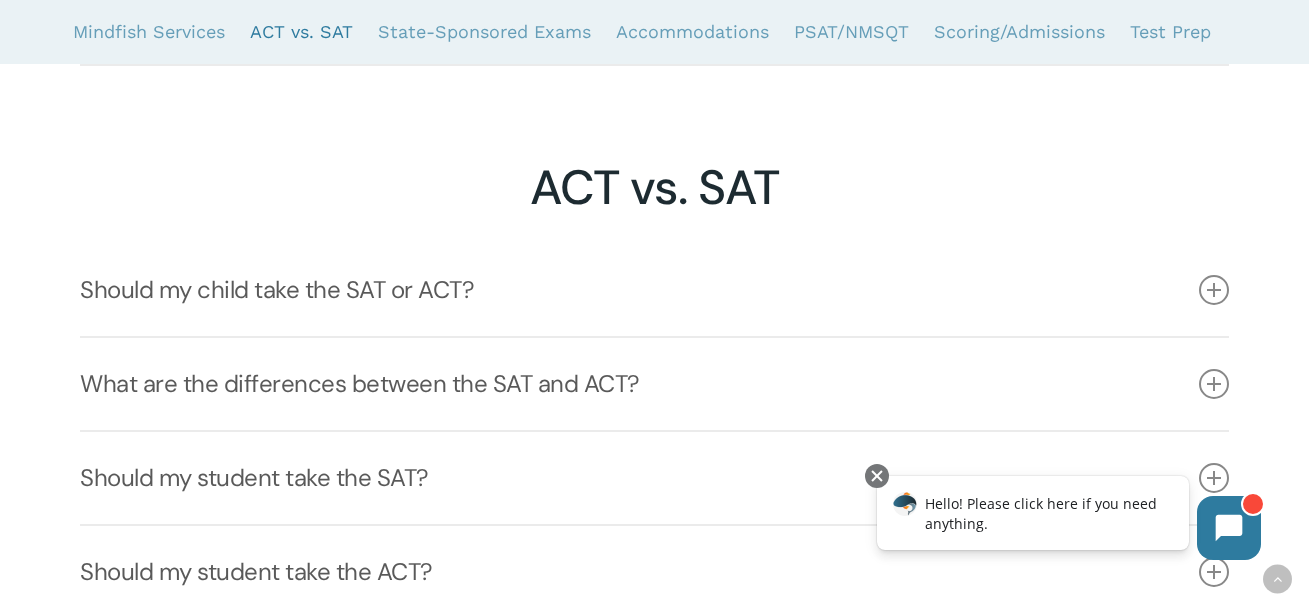 scroll, scrollTop: 2340, scrollLeft: 0, axis: vertical 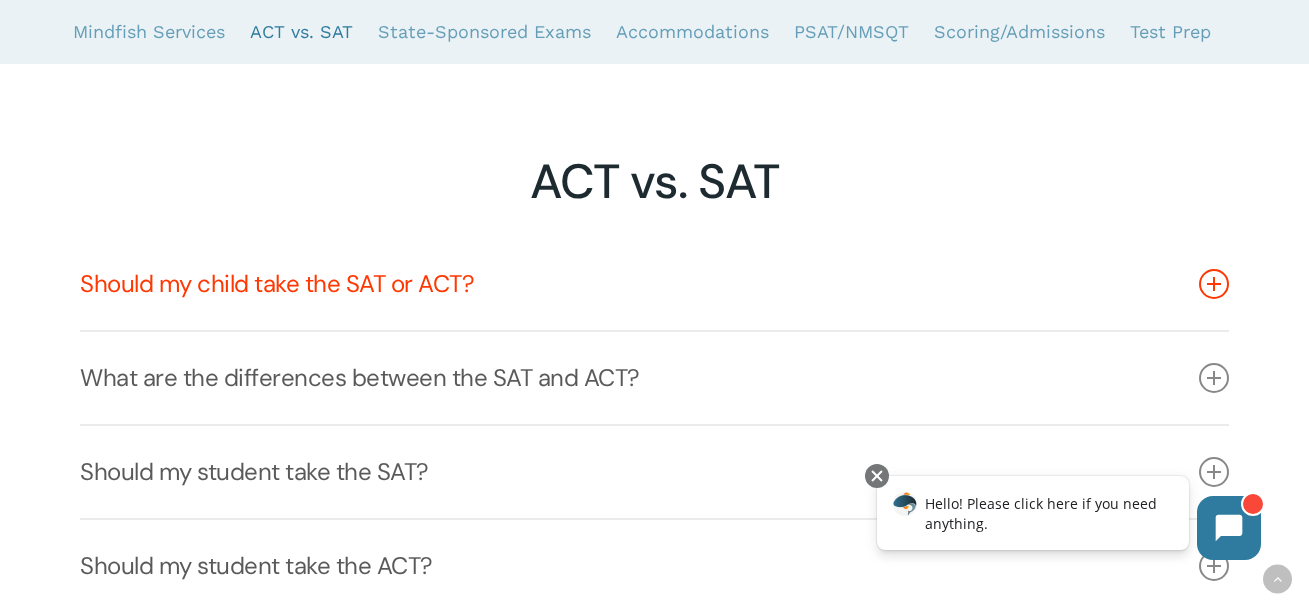 click on "Should my child take the SAT or ACT?" at bounding box center (654, 284) 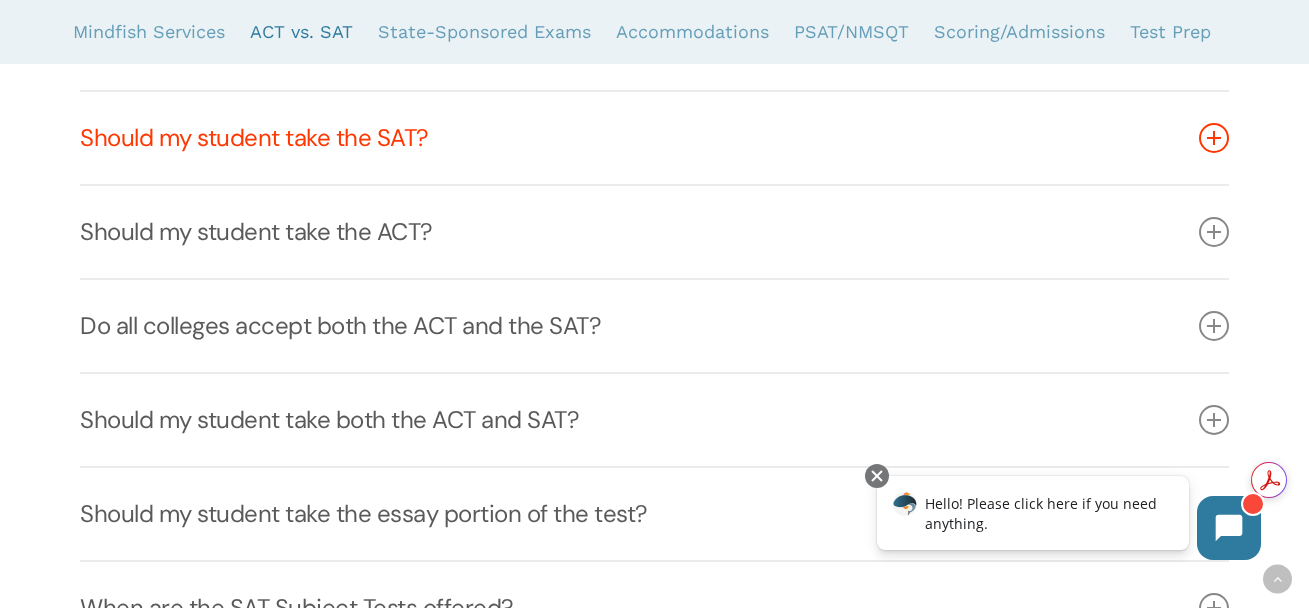scroll, scrollTop: 2885, scrollLeft: 0, axis: vertical 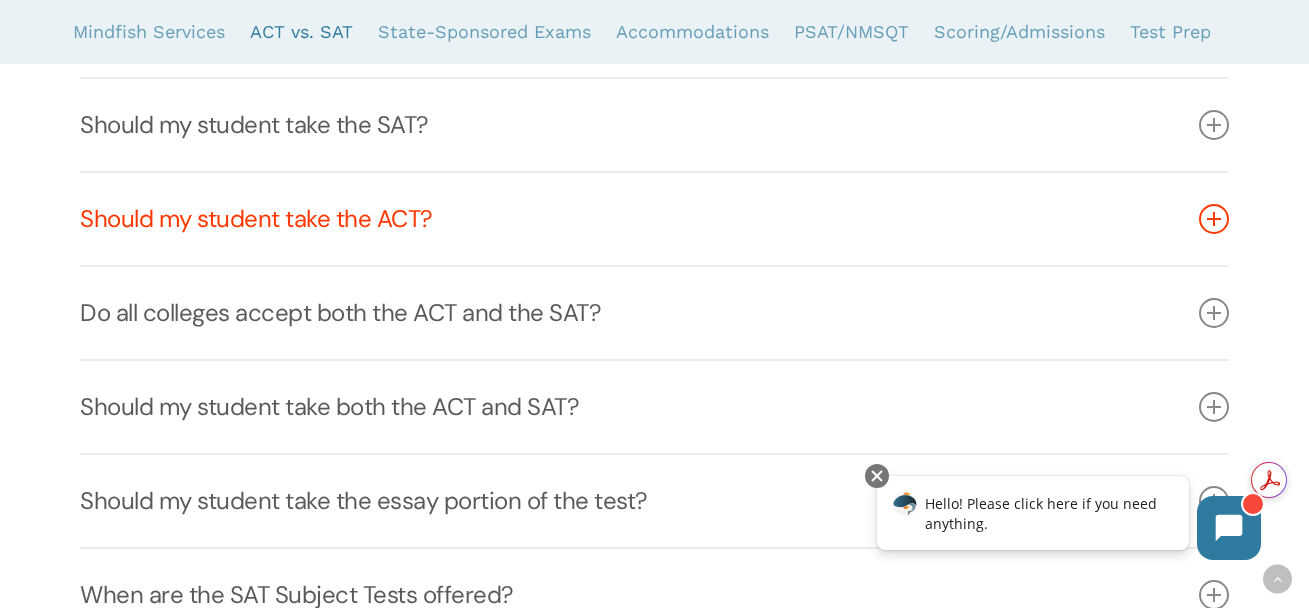 click on "Should my student take the ACT?" at bounding box center [654, 219] 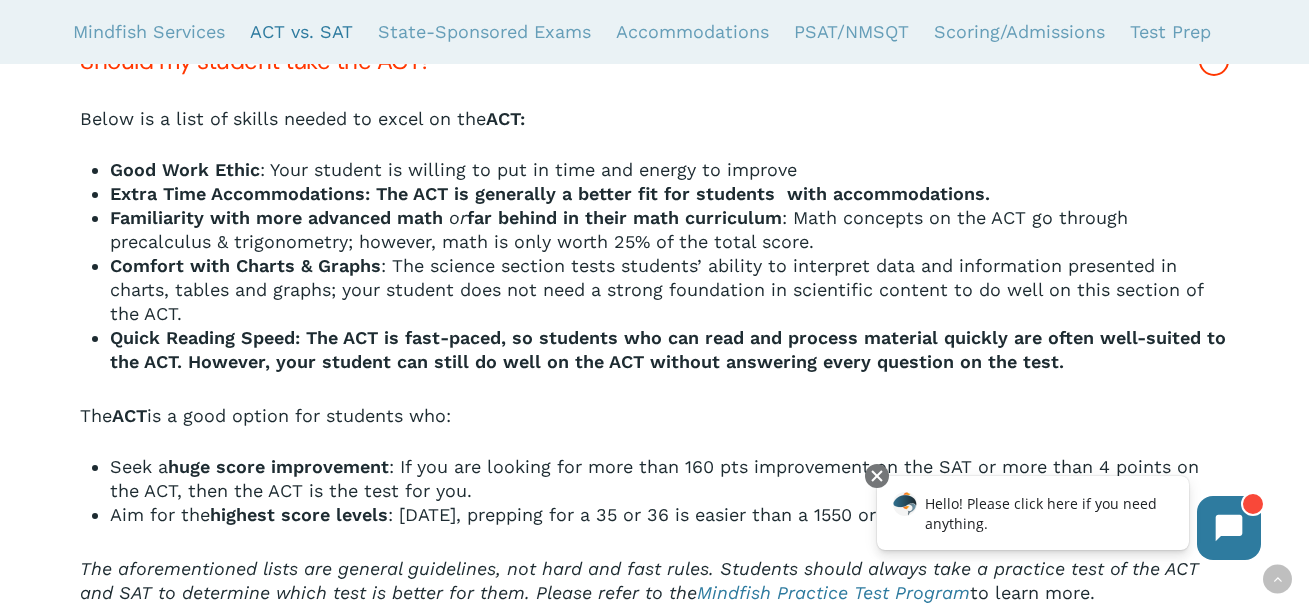 scroll, scrollTop: 2837, scrollLeft: 0, axis: vertical 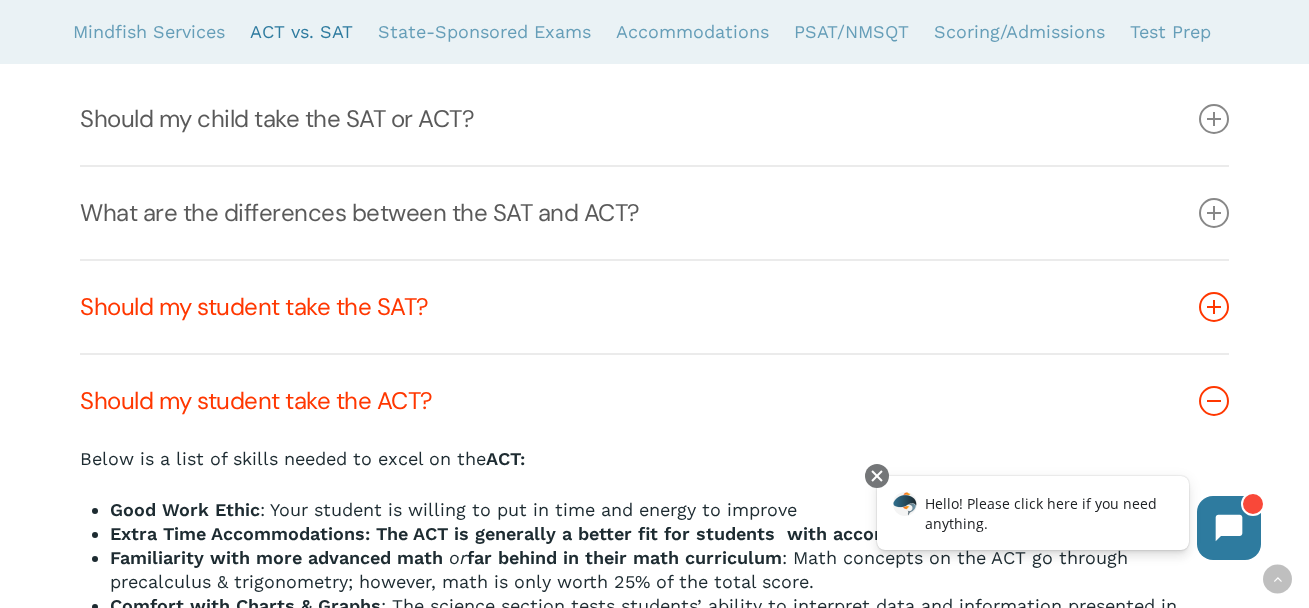 click on "Should my student take the SAT?" at bounding box center [654, 307] 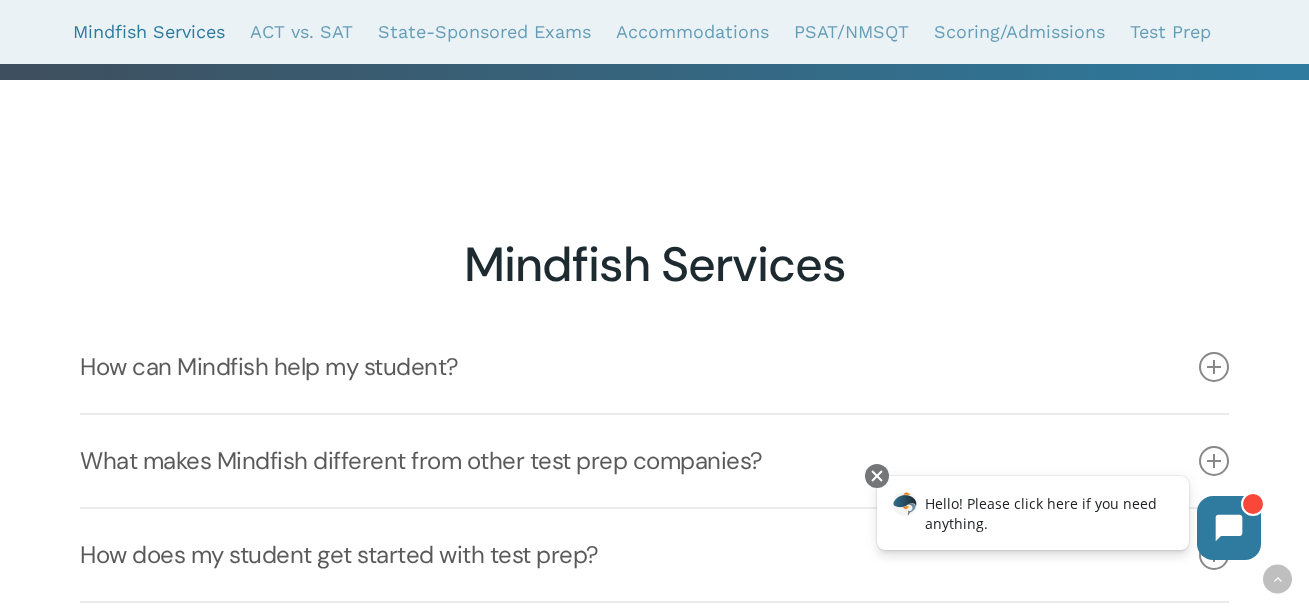 scroll, scrollTop: 211, scrollLeft: 0, axis: vertical 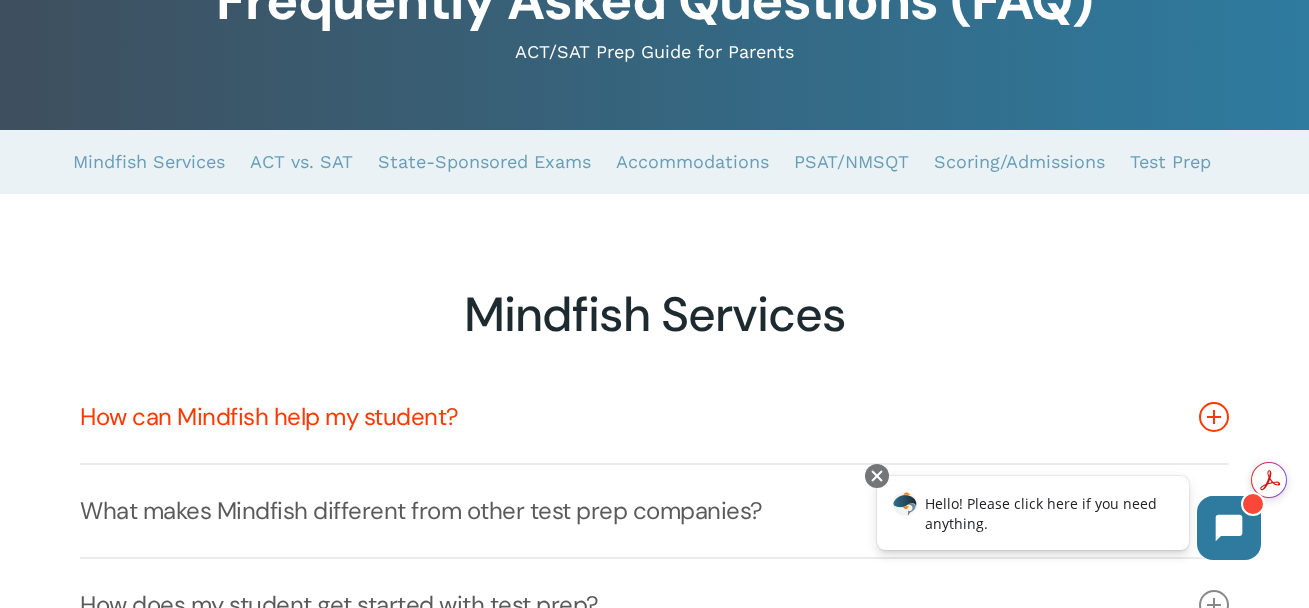 click on "How can Mindfish help my student?" at bounding box center [654, 417] 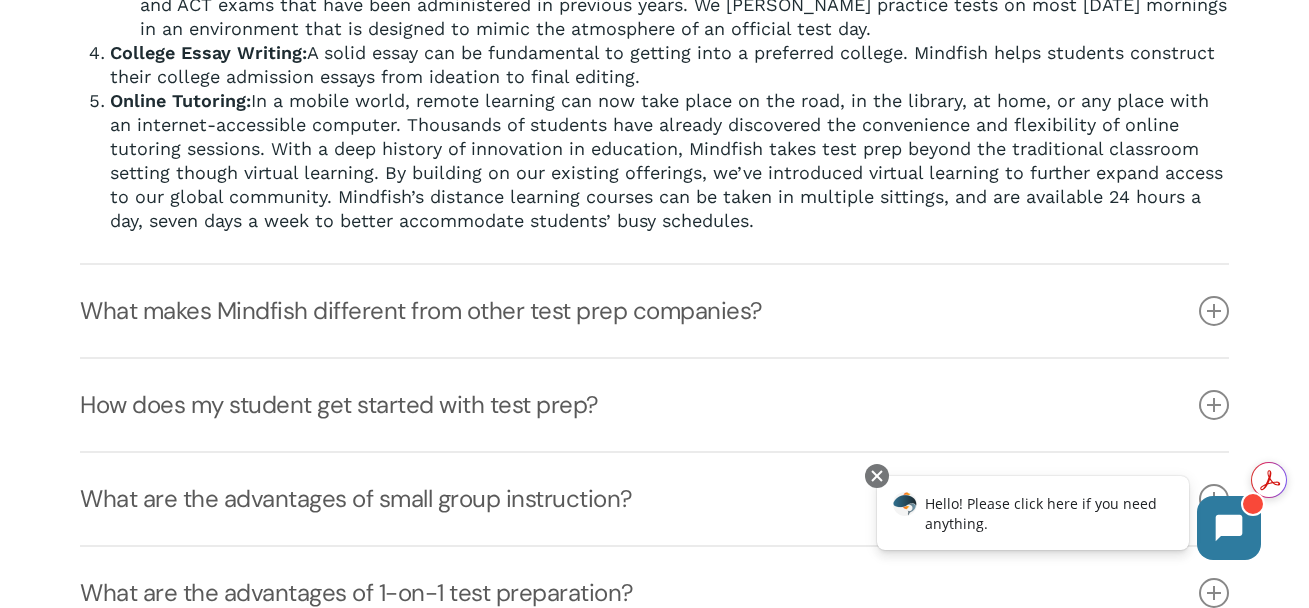 scroll, scrollTop: 0, scrollLeft: 0, axis: both 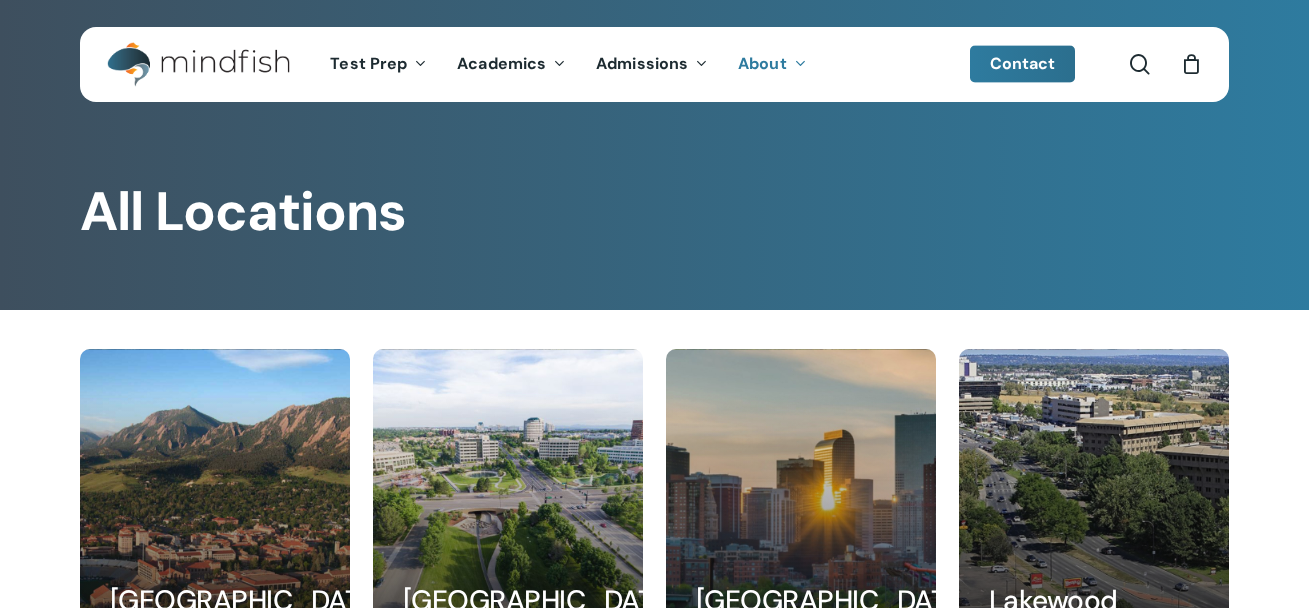 click on "About" at bounding box center (762, 63) 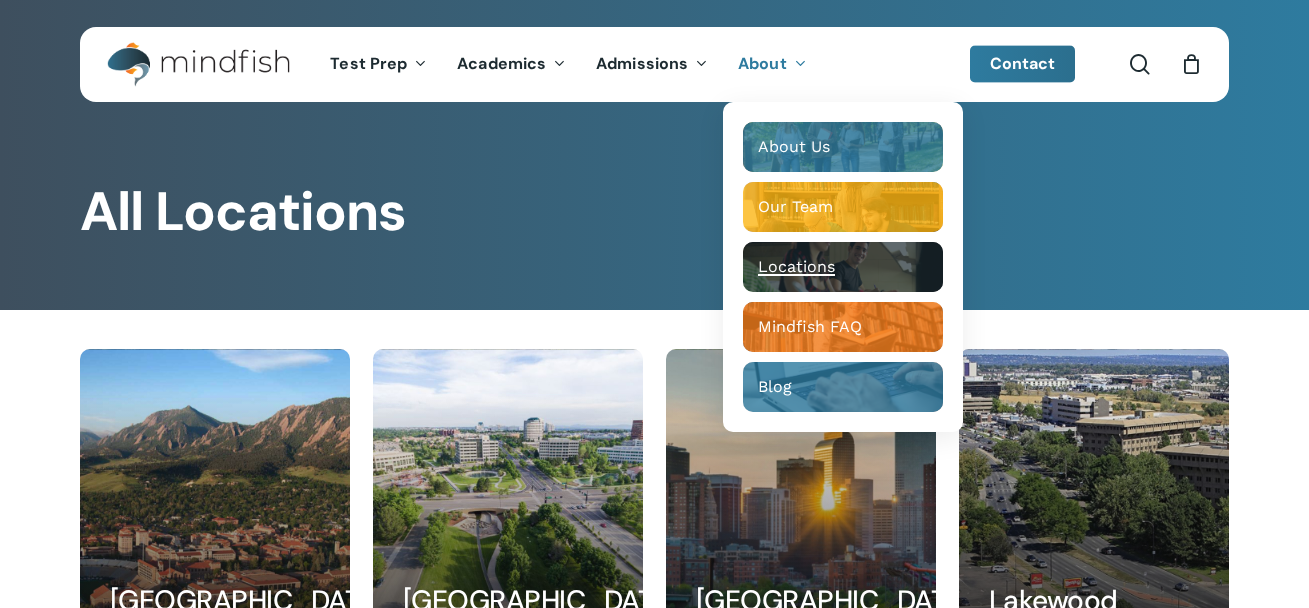 scroll, scrollTop: 0, scrollLeft: 0, axis: both 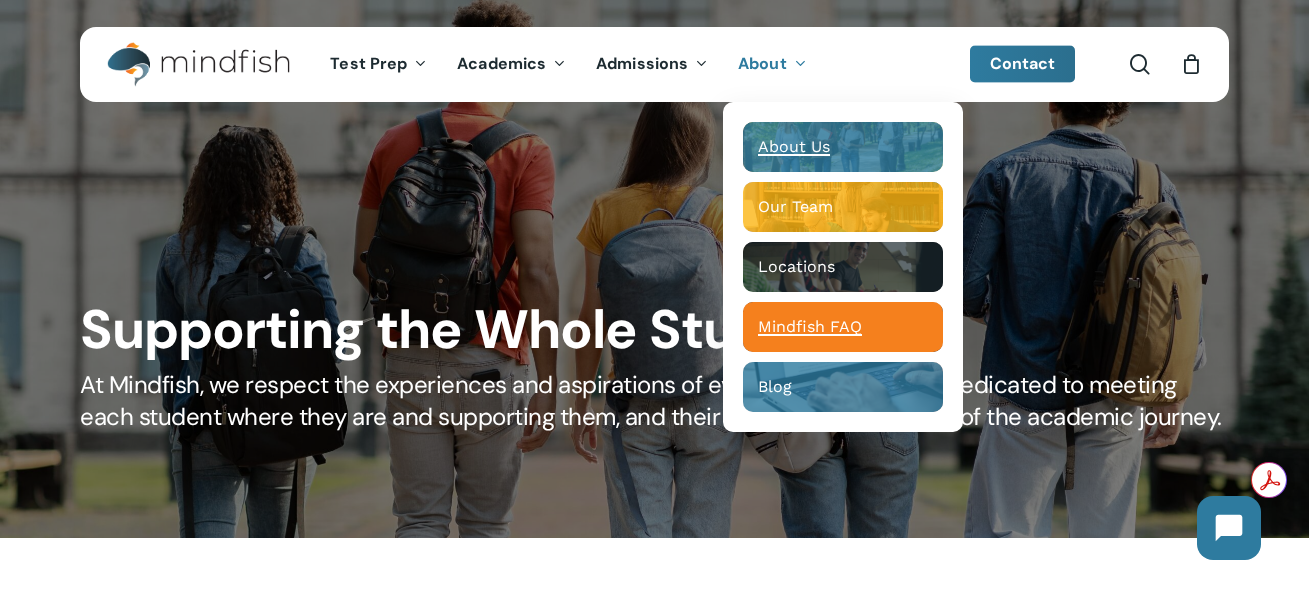 click on "Mindfish FAQ" at bounding box center (810, 326) 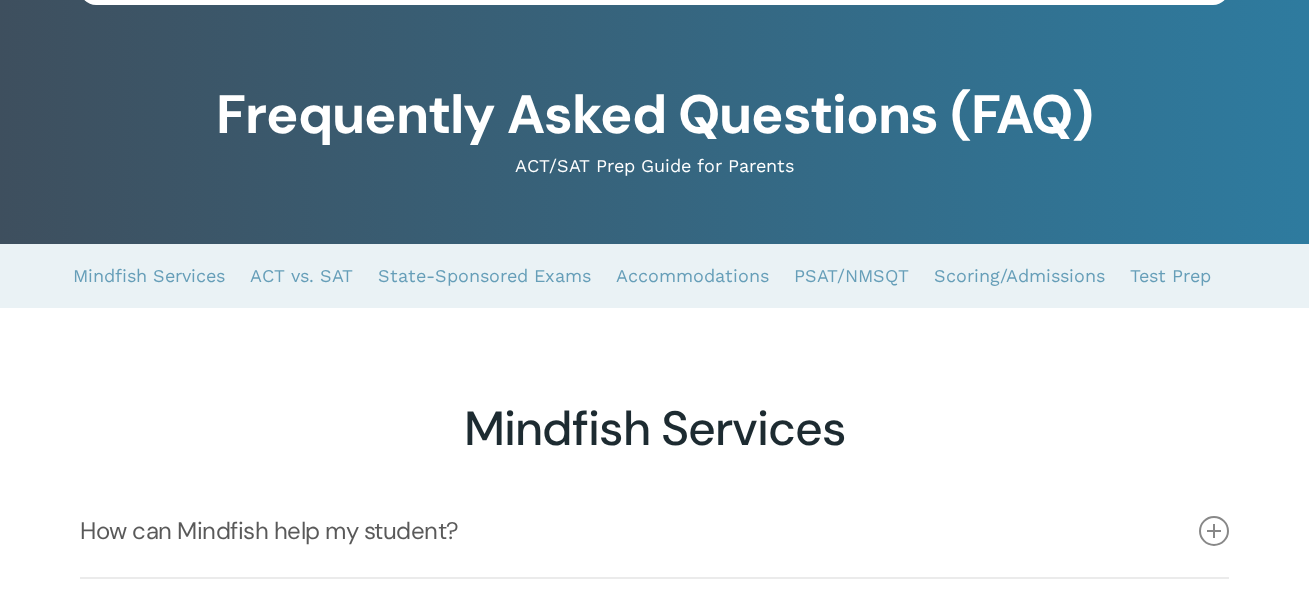scroll, scrollTop: 567, scrollLeft: 0, axis: vertical 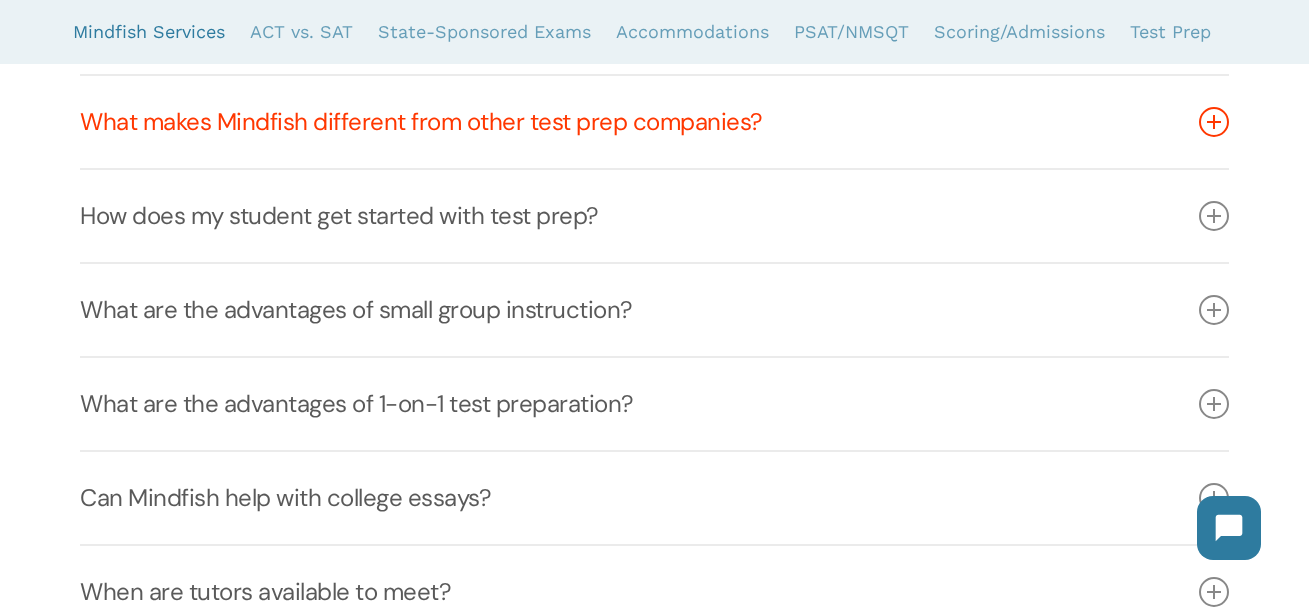 click on "What makes Mindfish different from other test prep companies?" at bounding box center (654, 122) 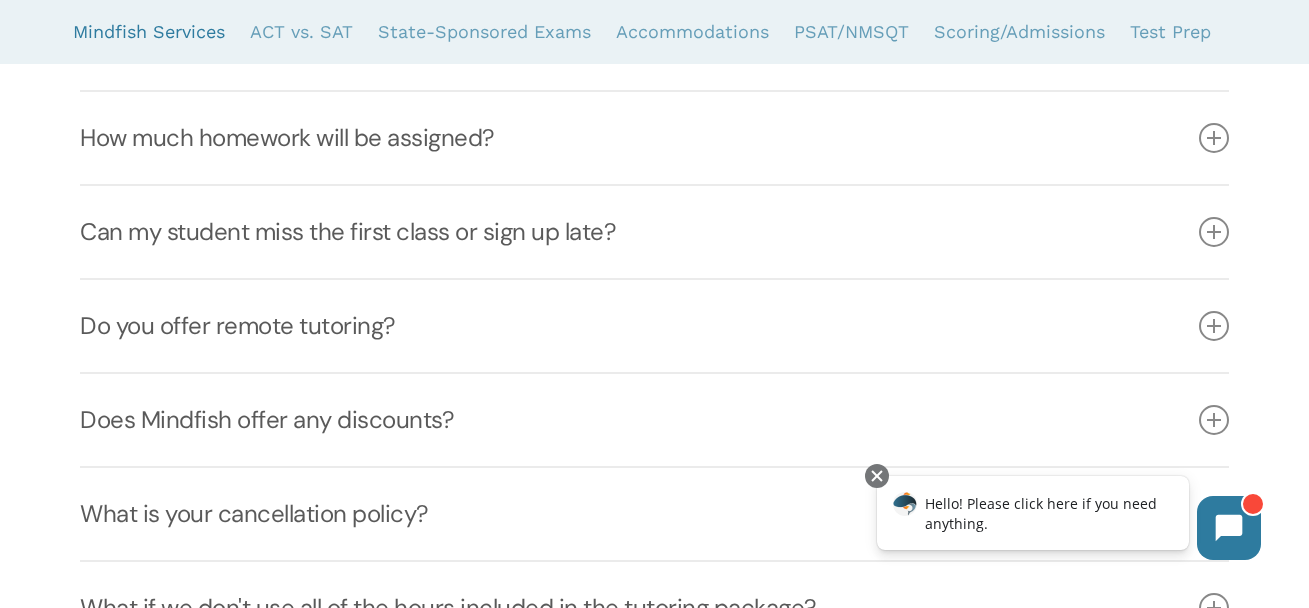 scroll, scrollTop: 1868, scrollLeft: 0, axis: vertical 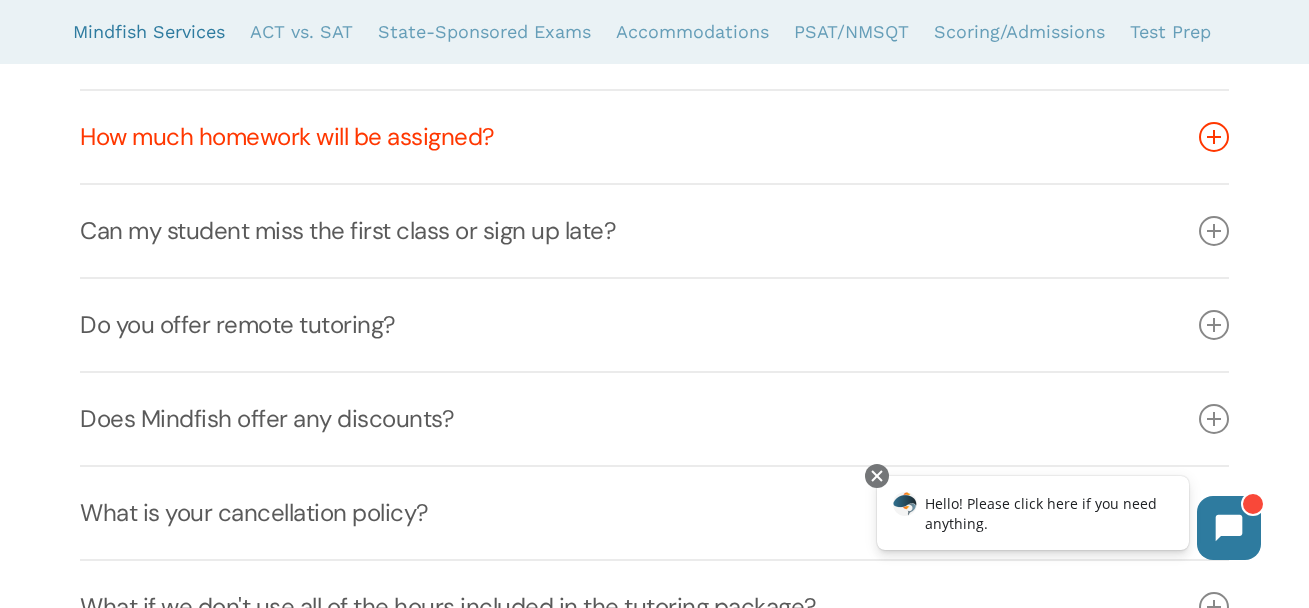 click on "How much homework will be assigned?" at bounding box center [654, 137] 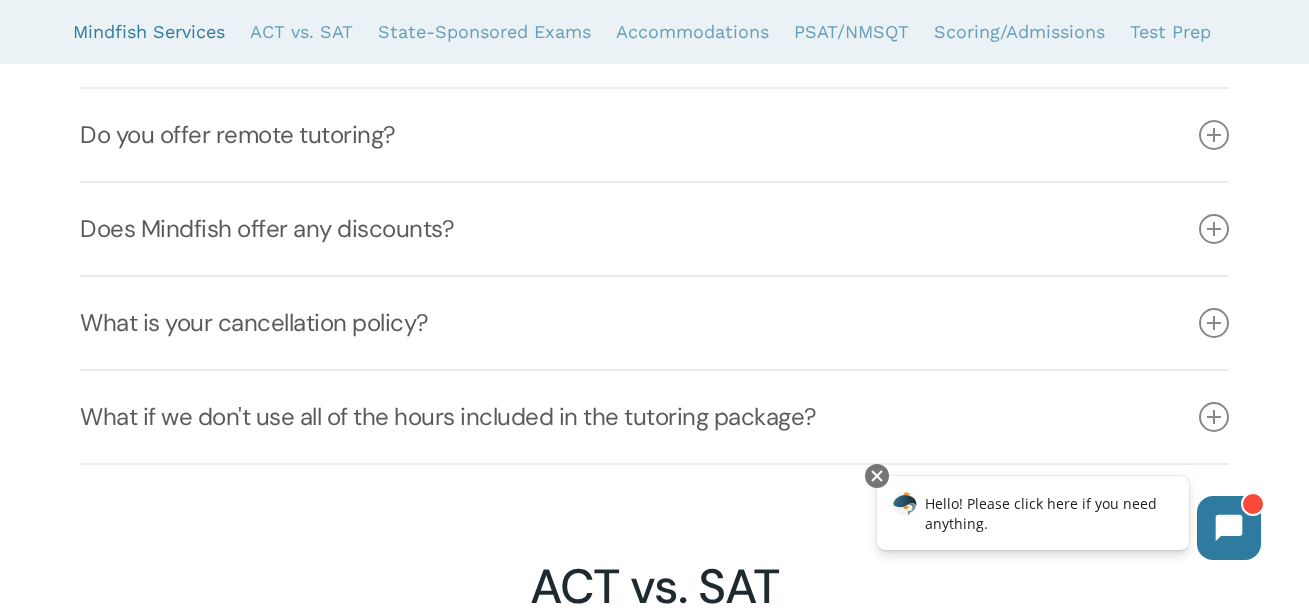 scroll, scrollTop: 1937, scrollLeft: 0, axis: vertical 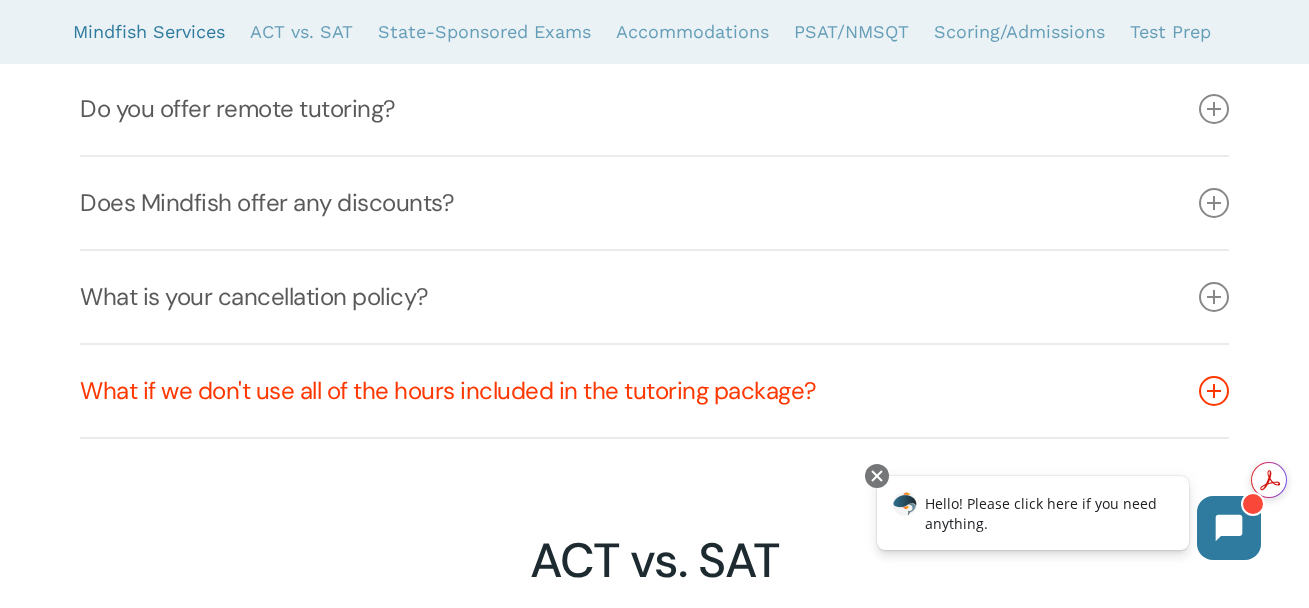 click on "What if we don't use all of the hours included in the tutoring package?" at bounding box center (654, 391) 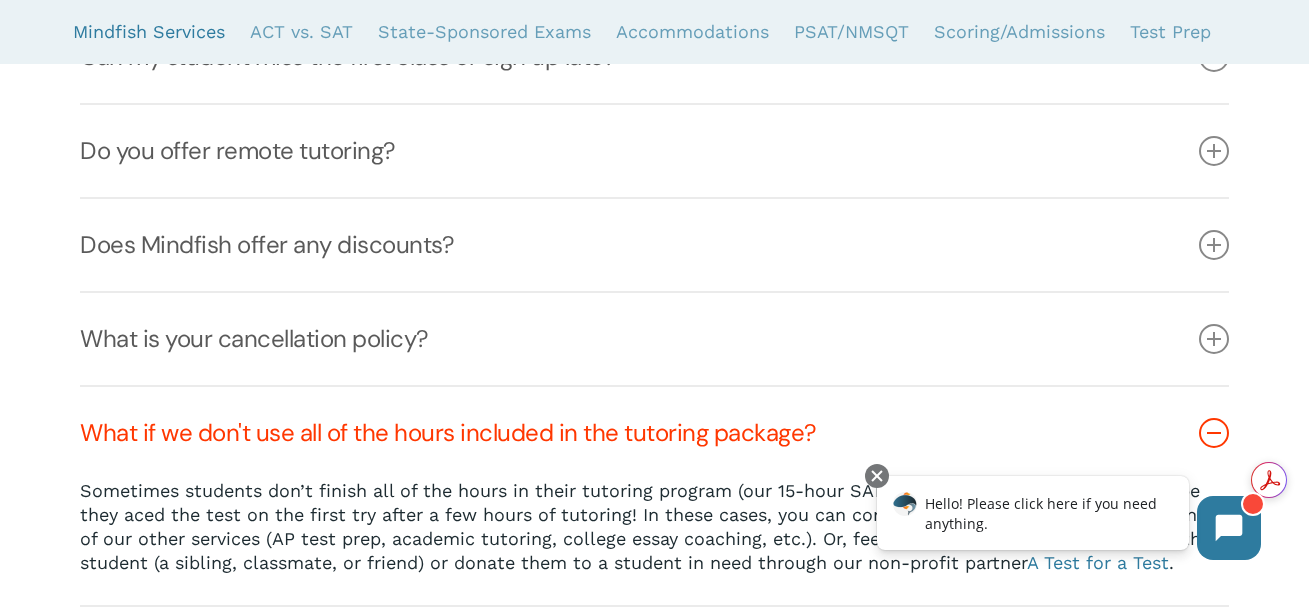 scroll, scrollTop: 1786, scrollLeft: 0, axis: vertical 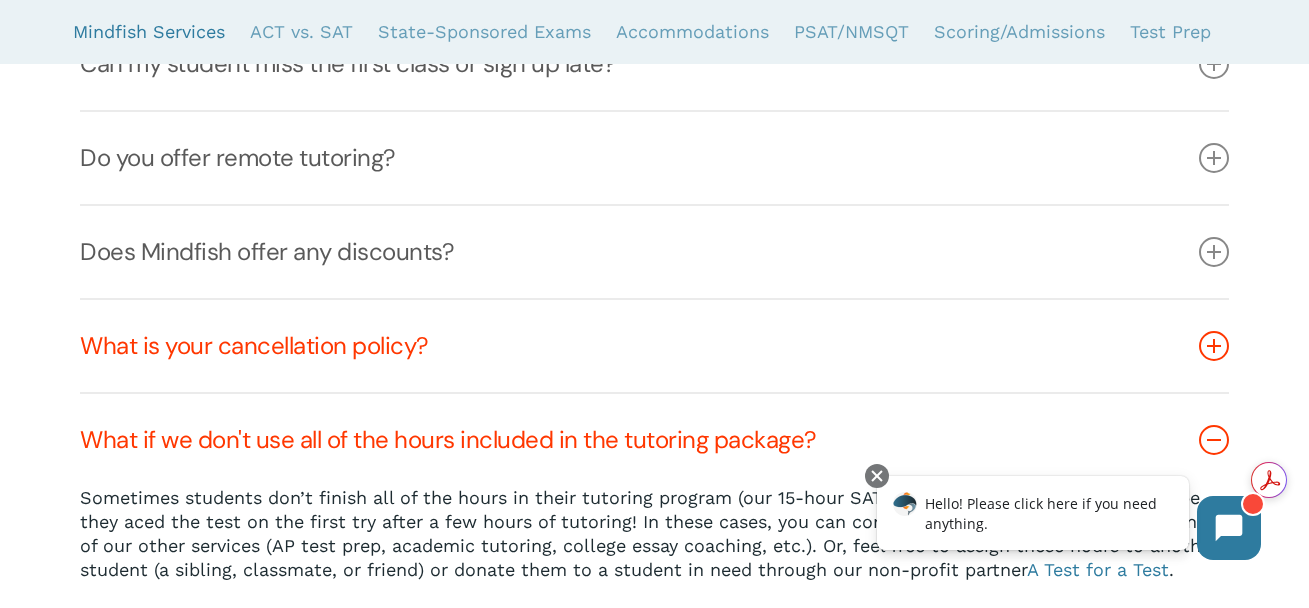 click on "What is your cancellation policy?" at bounding box center [654, 346] 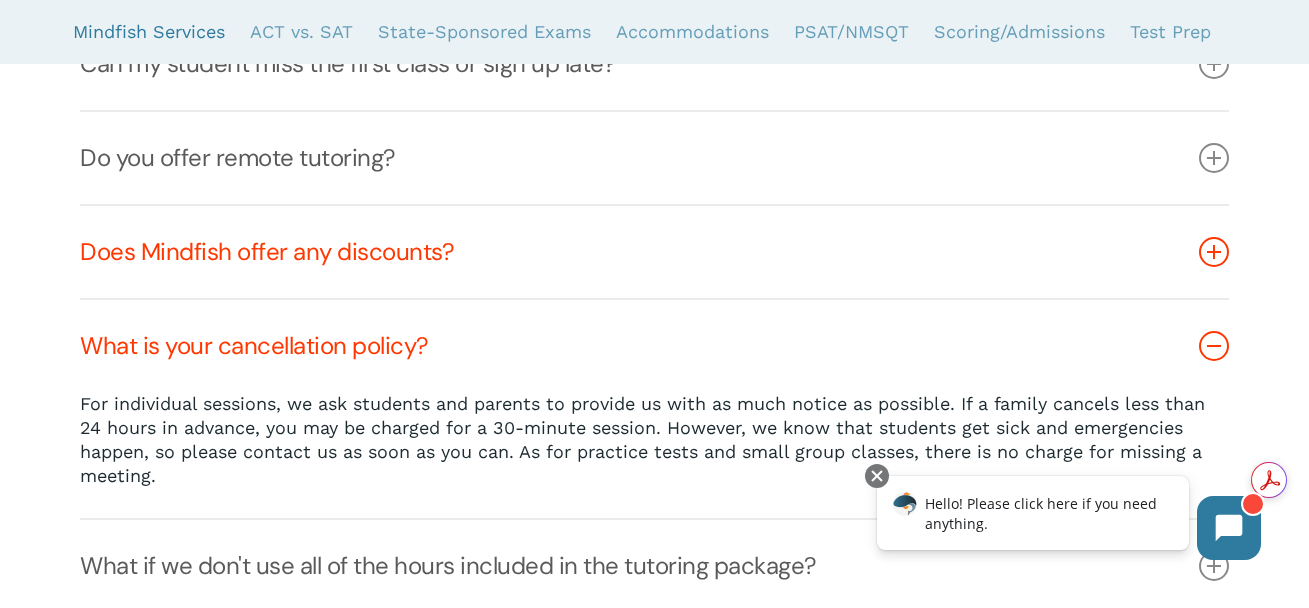 click on "Does Mindfish offer any discounts?" at bounding box center (654, 252) 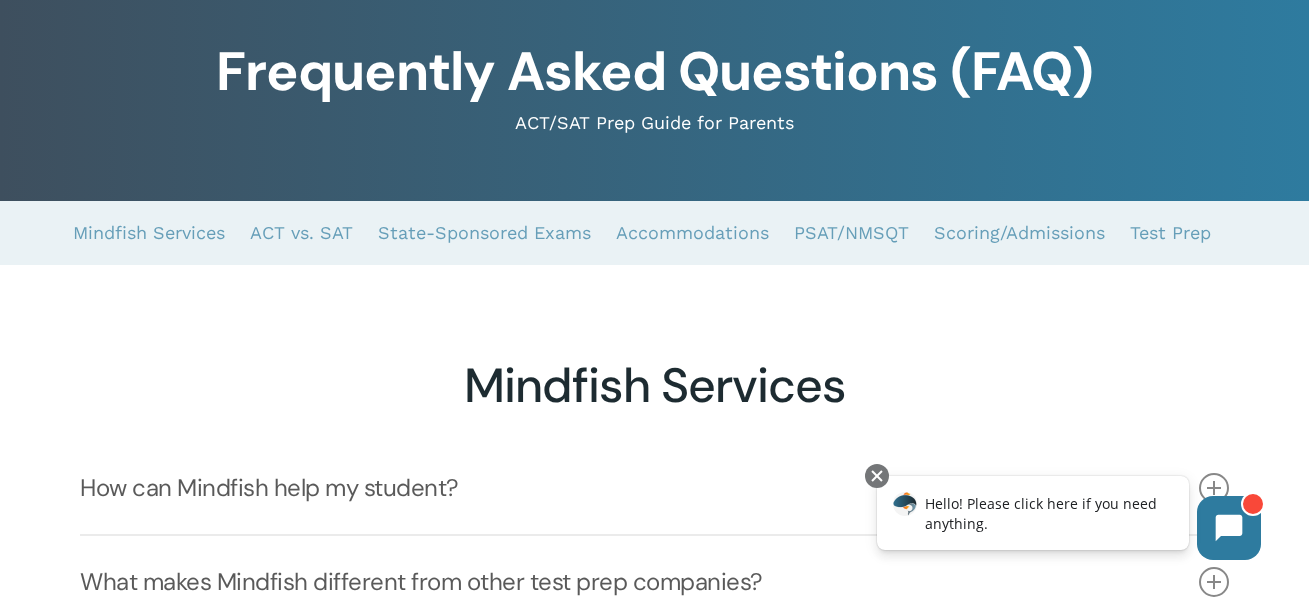 scroll, scrollTop: 143, scrollLeft: 0, axis: vertical 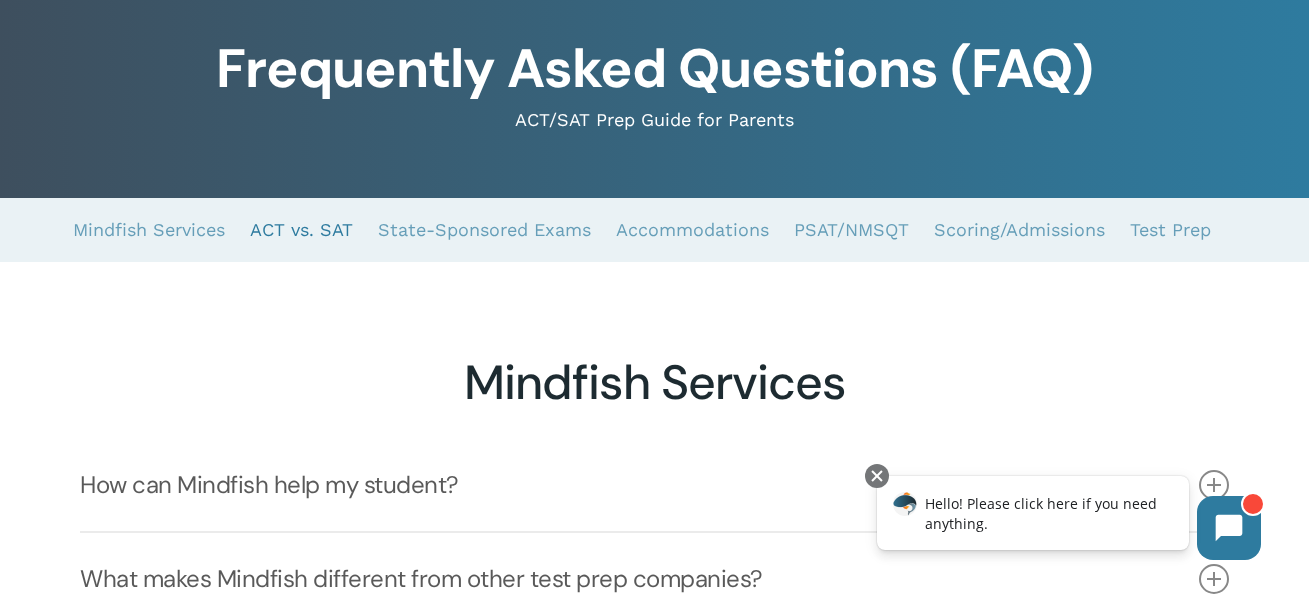 click on "ACT vs. SAT" at bounding box center [301, 230] 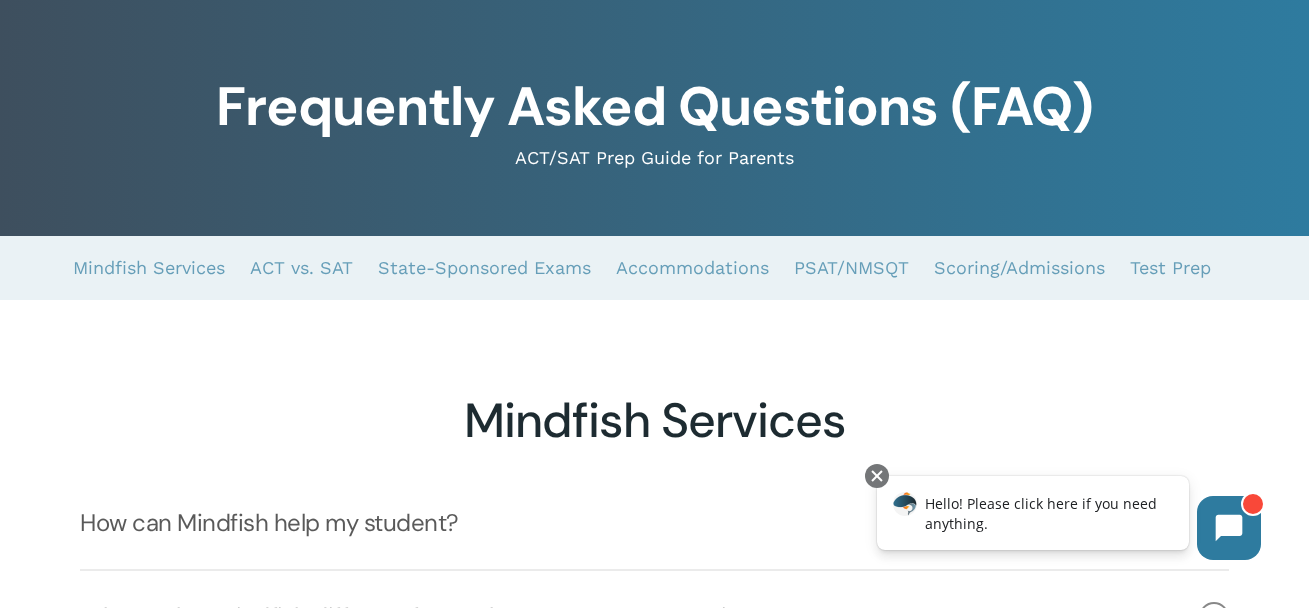 scroll, scrollTop: 0, scrollLeft: 0, axis: both 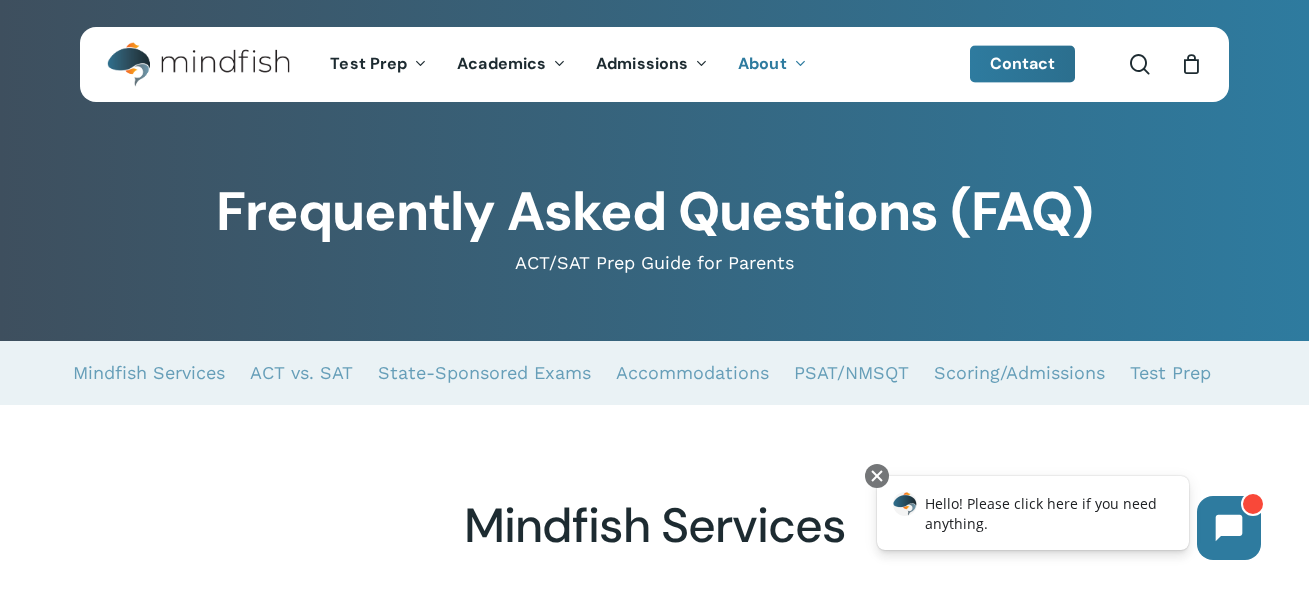 click at bounding box center [188, 64] 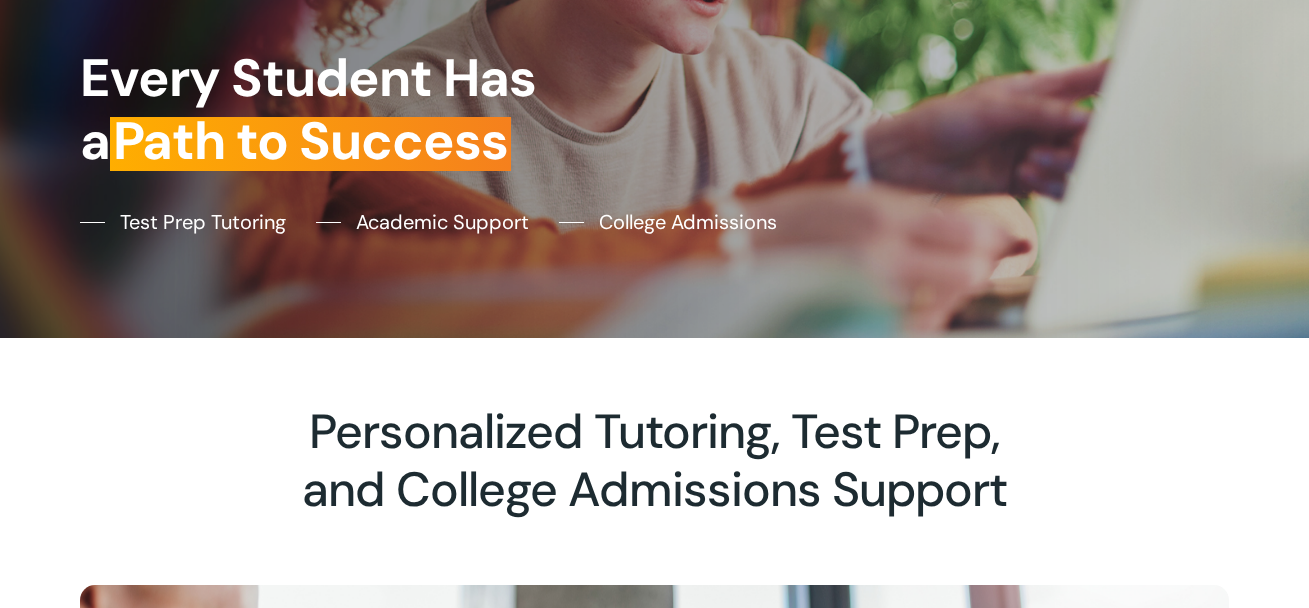 scroll, scrollTop: 0, scrollLeft: 0, axis: both 